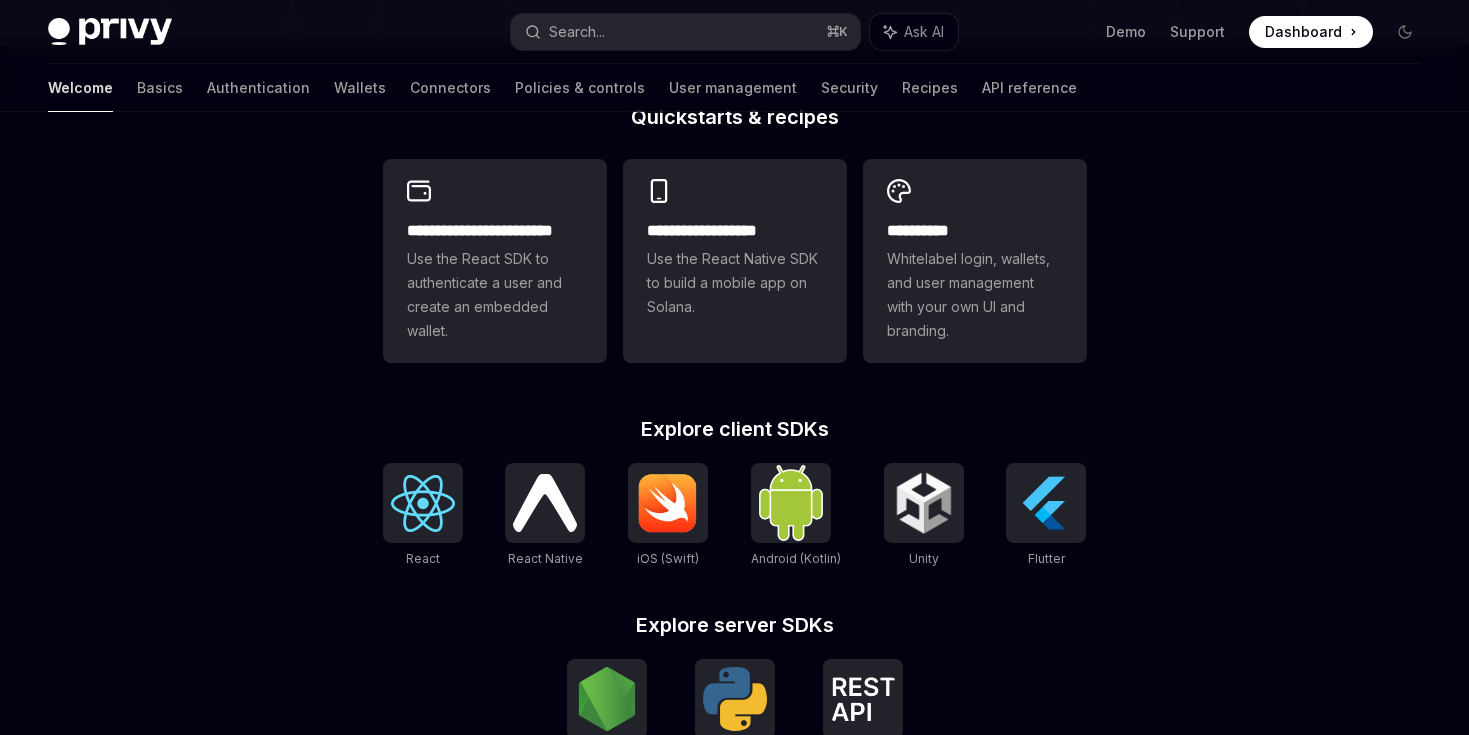 scroll, scrollTop: 602, scrollLeft: 0, axis: vertical 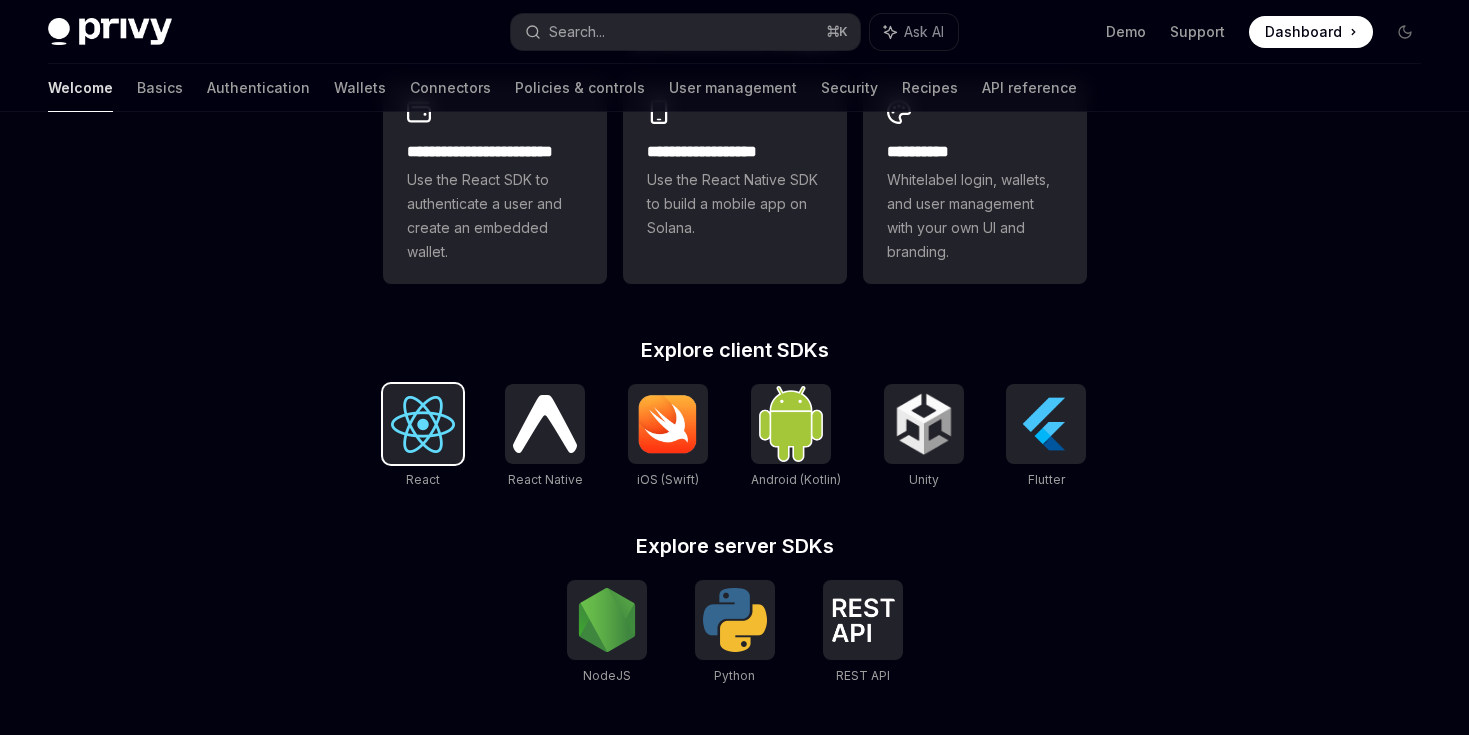 click at bounding box center (423, 424) 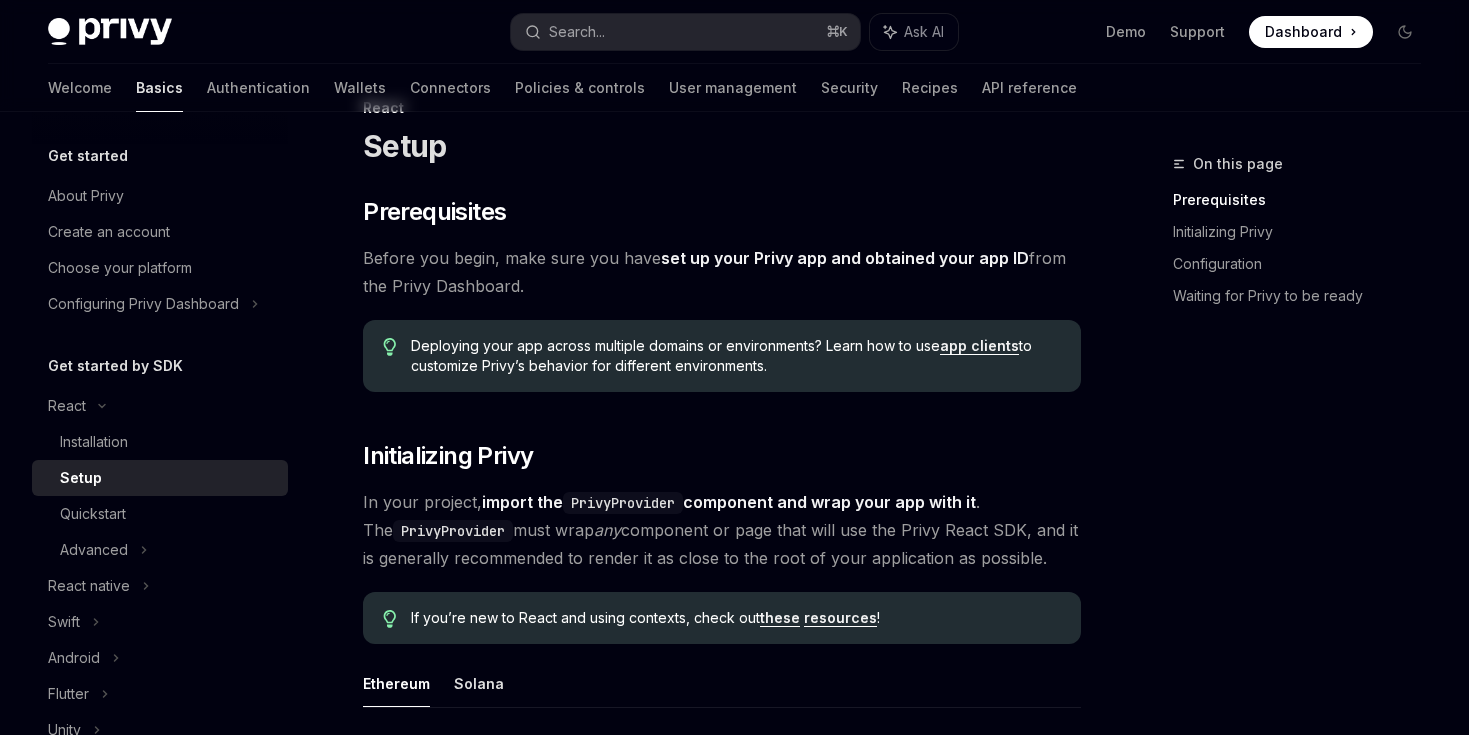 scroll, scrollTop: 0, scrollLeft: 0, axis: both 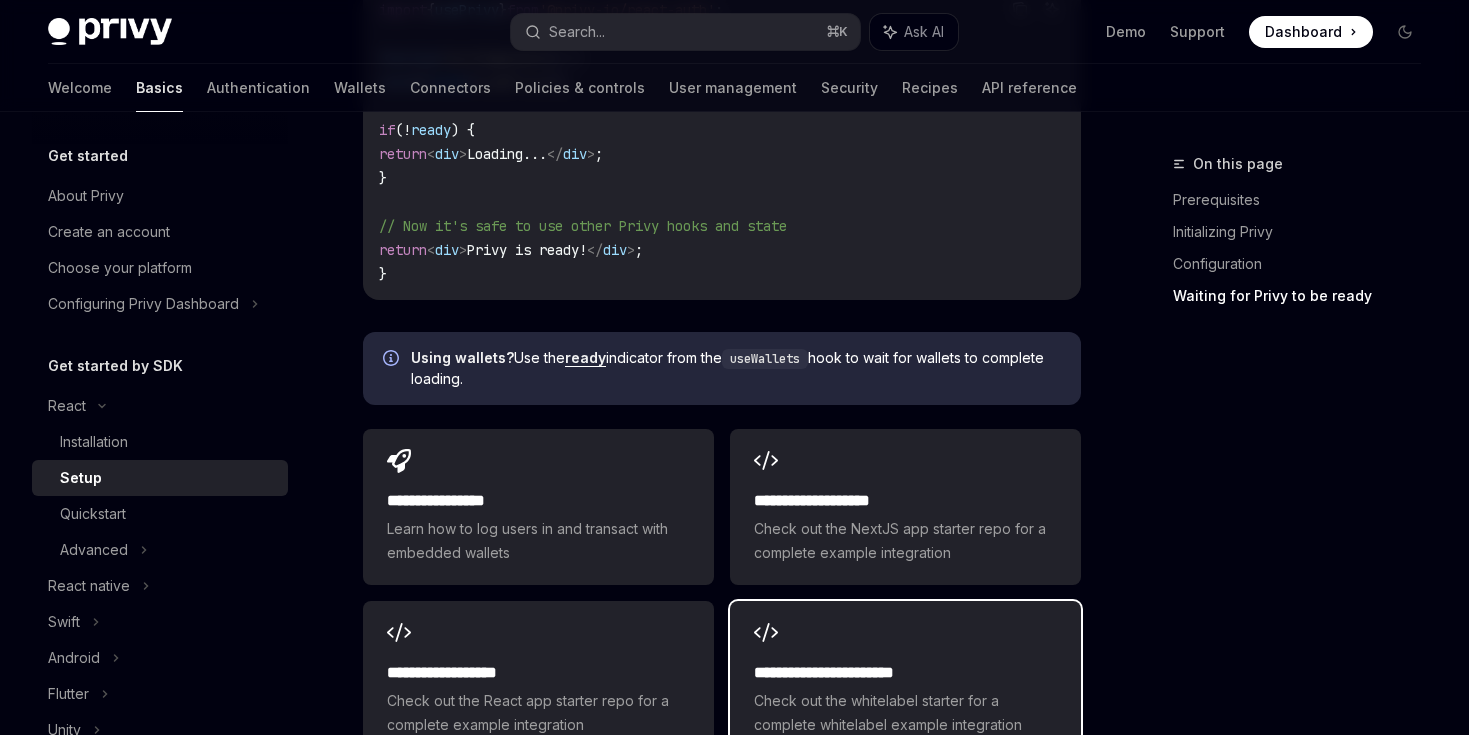 click on "**********" at bounding box center [905, 679] 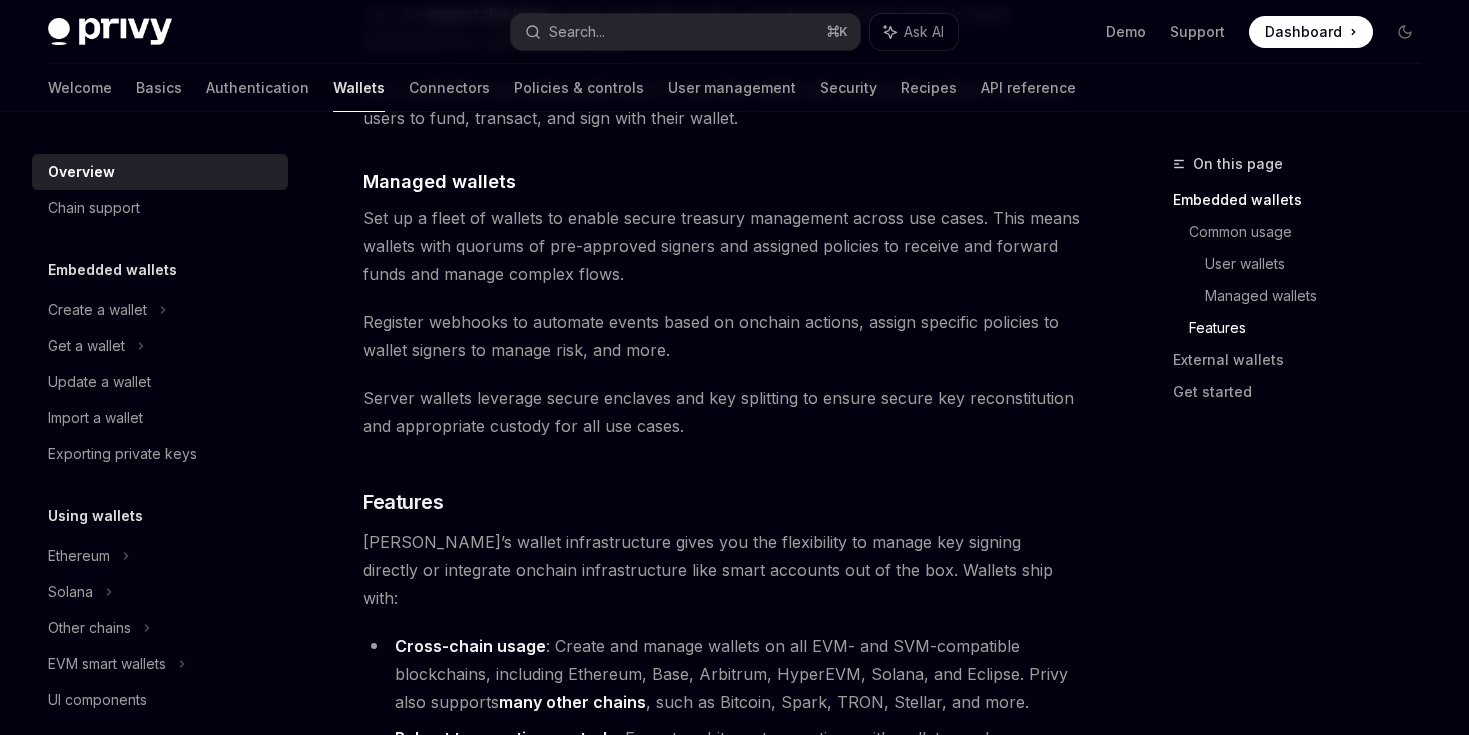 scroll, scrollTop: 2147, scrollLeft: 0, axis: vertical 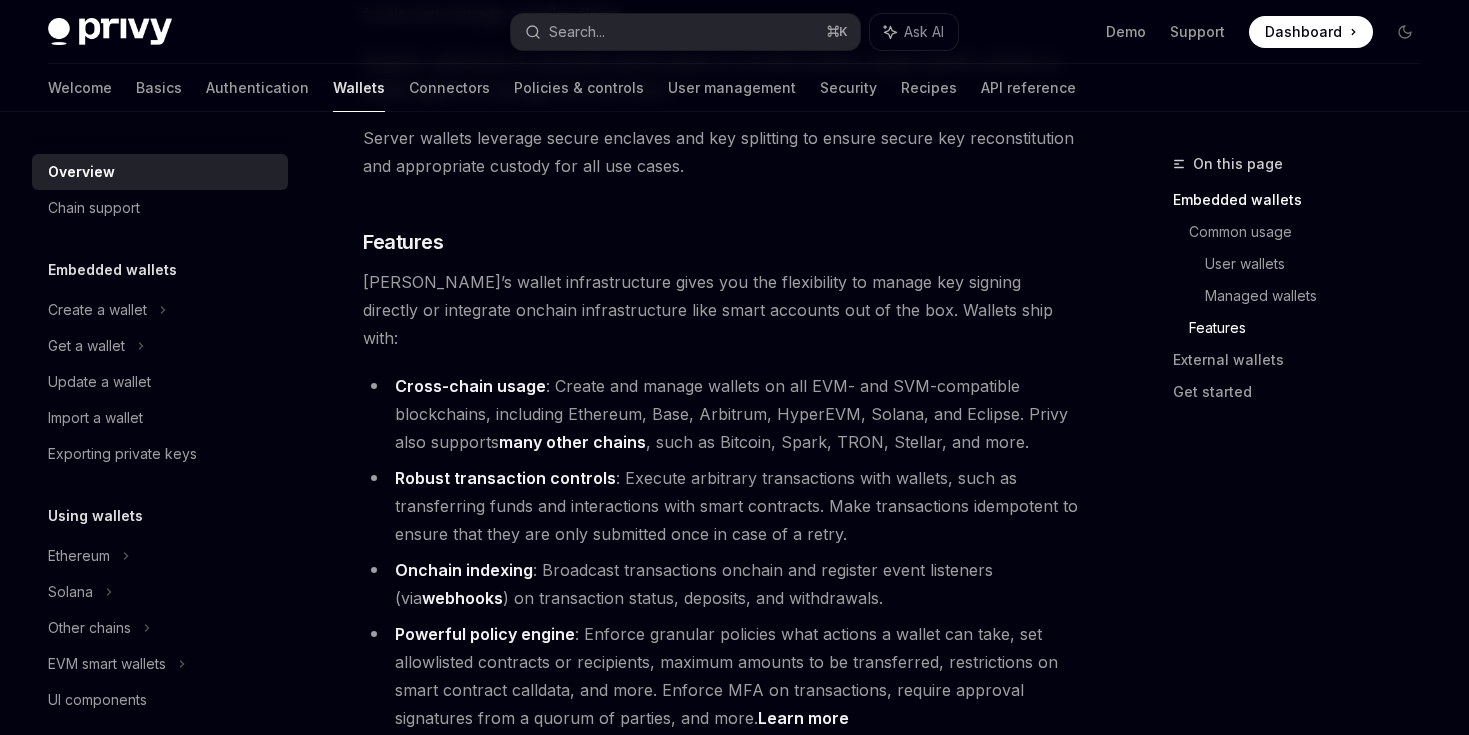 click on "Cross-chain usage : Create and manage wallets on all EVM- and SVM-compatible blockchains, including Ethereum, Base, Arbitrum, HyperEVM, Solana, and Eclipse. Privy also supports  many other chains , such as Bitcoin, Spark, TRON, Stellar, and more." at bounding box center [722, 414] 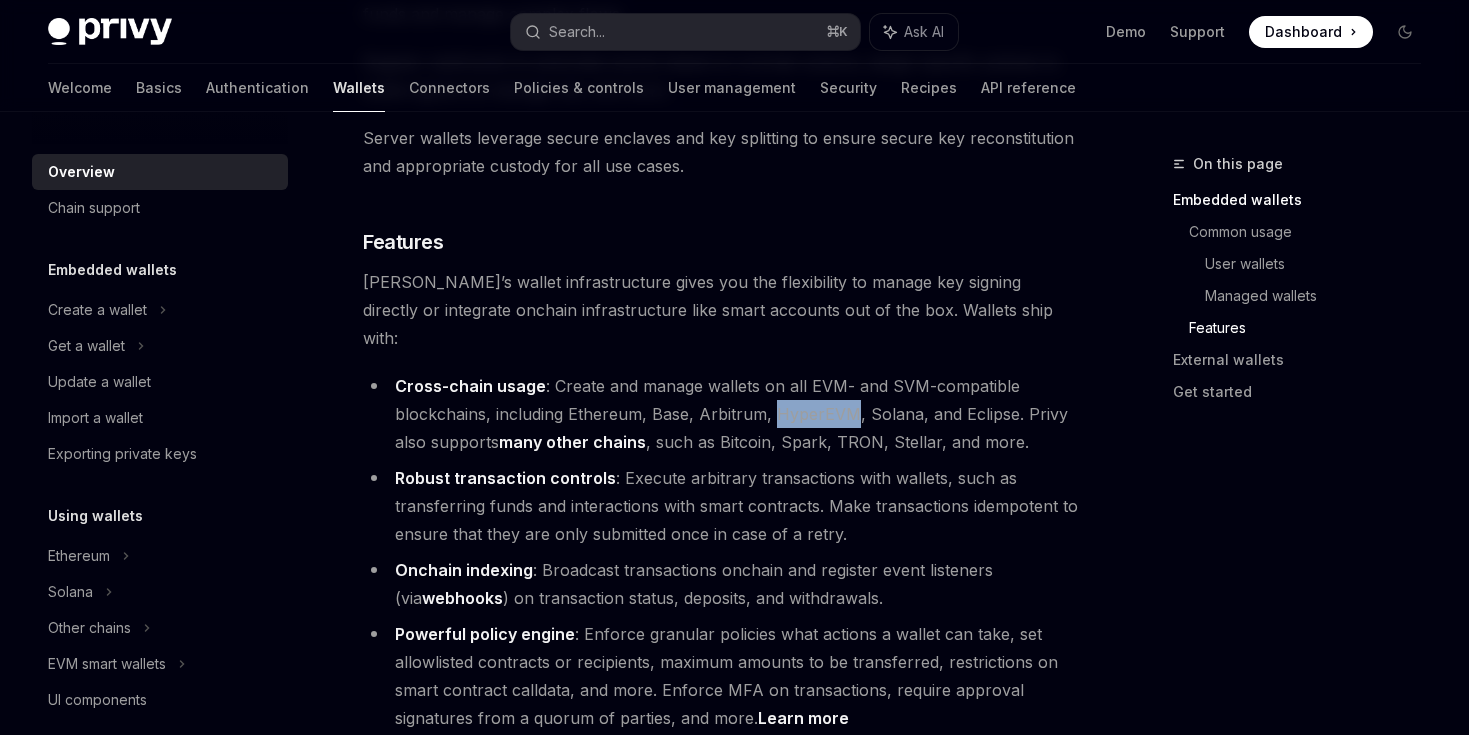 click on "Cross-chain usage : Create and manage wallets on all EVM- and SVM-compatible blockchains, including Ethereum, Base, Arbitrum, HyperEVM, Solana, and Eclipse. Privy also supports  many other chains , such as Bitcoin, Spark, TRON, Stellar, and more." at bounding box center (722, 414) 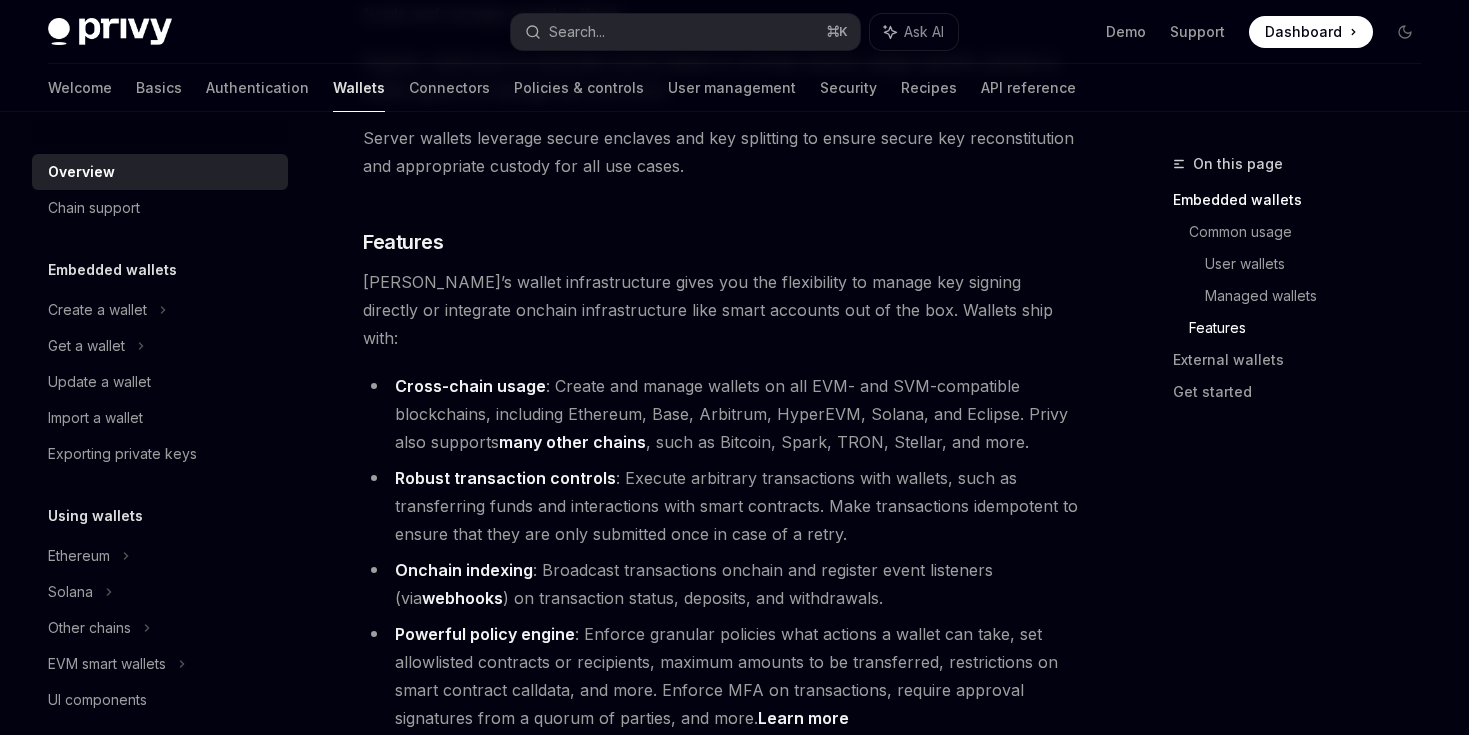 click on "Cross-chain usage : Create and manage wallets on all EVM- and SVM-compatible blockchains, including Ethereum, Base, Arbitrum, HyperEVM, Solana, and Eclipse. Privy also supports  many other chains , such as Bitcoin, Spark, TRON, Stellar, and more." at bounding box center (722, 414) 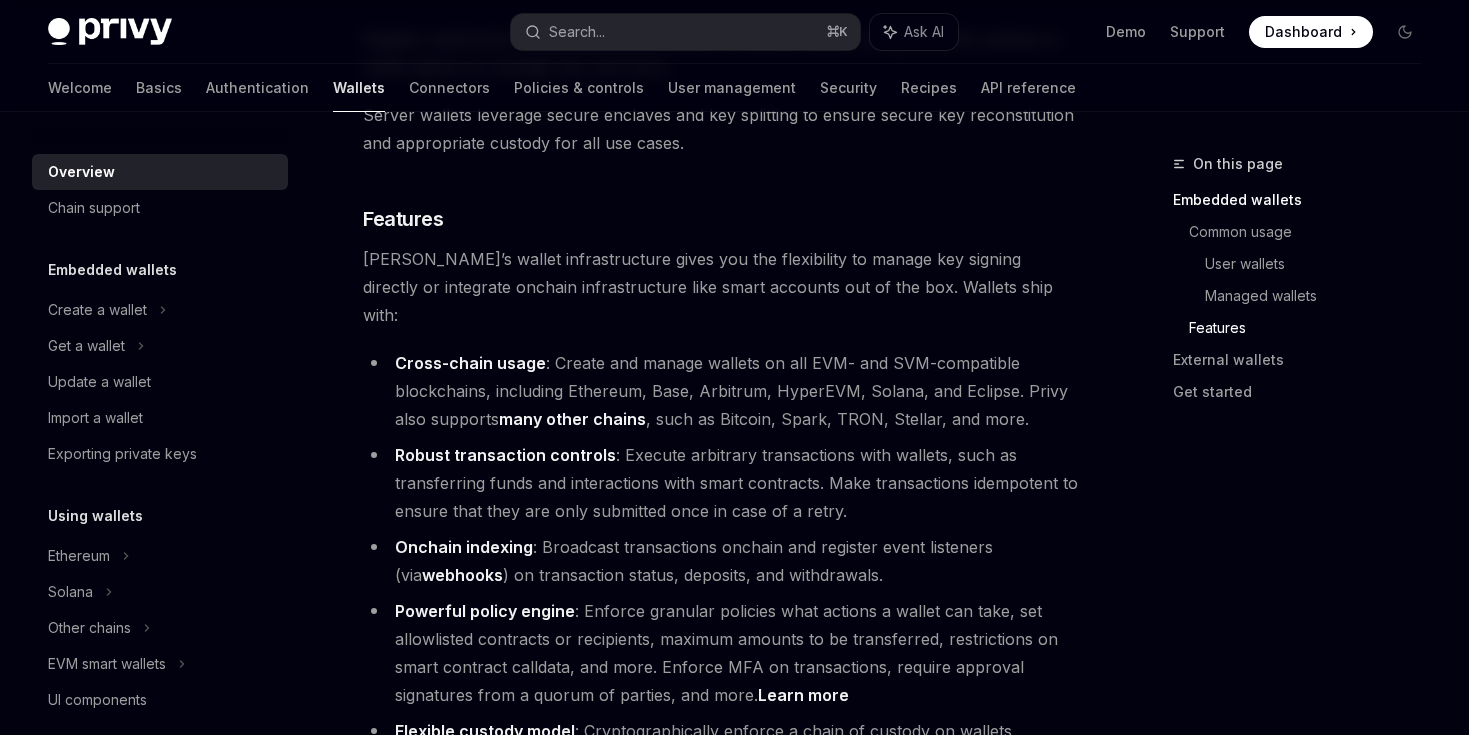 scroll, scrollTop: 2176, scrollLeft: 0, axis: vertical 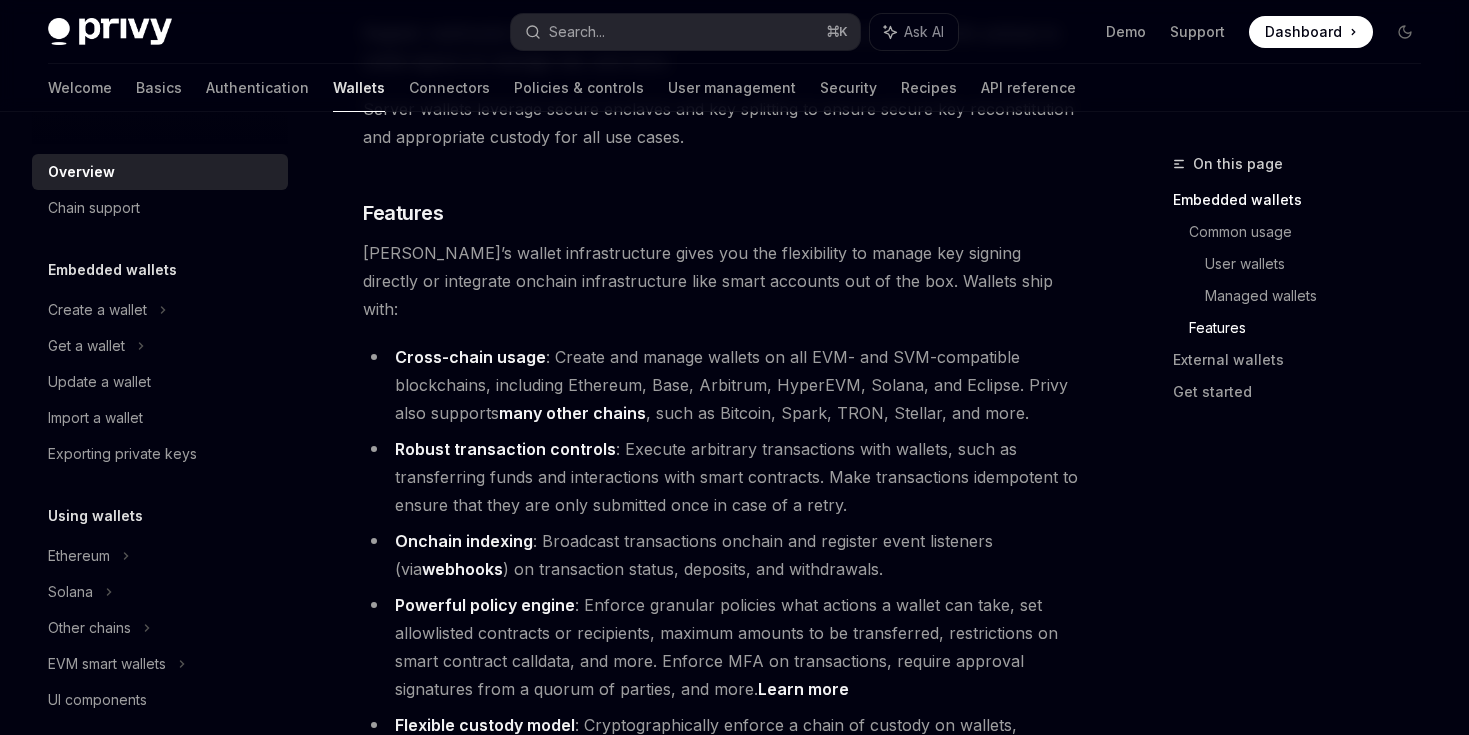 click on "Cross-chain usage : Create and manage wallets on all EVM- and SVM-compatible blockchains, including Ethereum, Base, Arbitrum, HyperEVM, Solana, and Eclipse. Privy also supports  many other chains , such as Bitcoin, Spark, TRON, Stellar, and more." at bounding box center [722, 385] 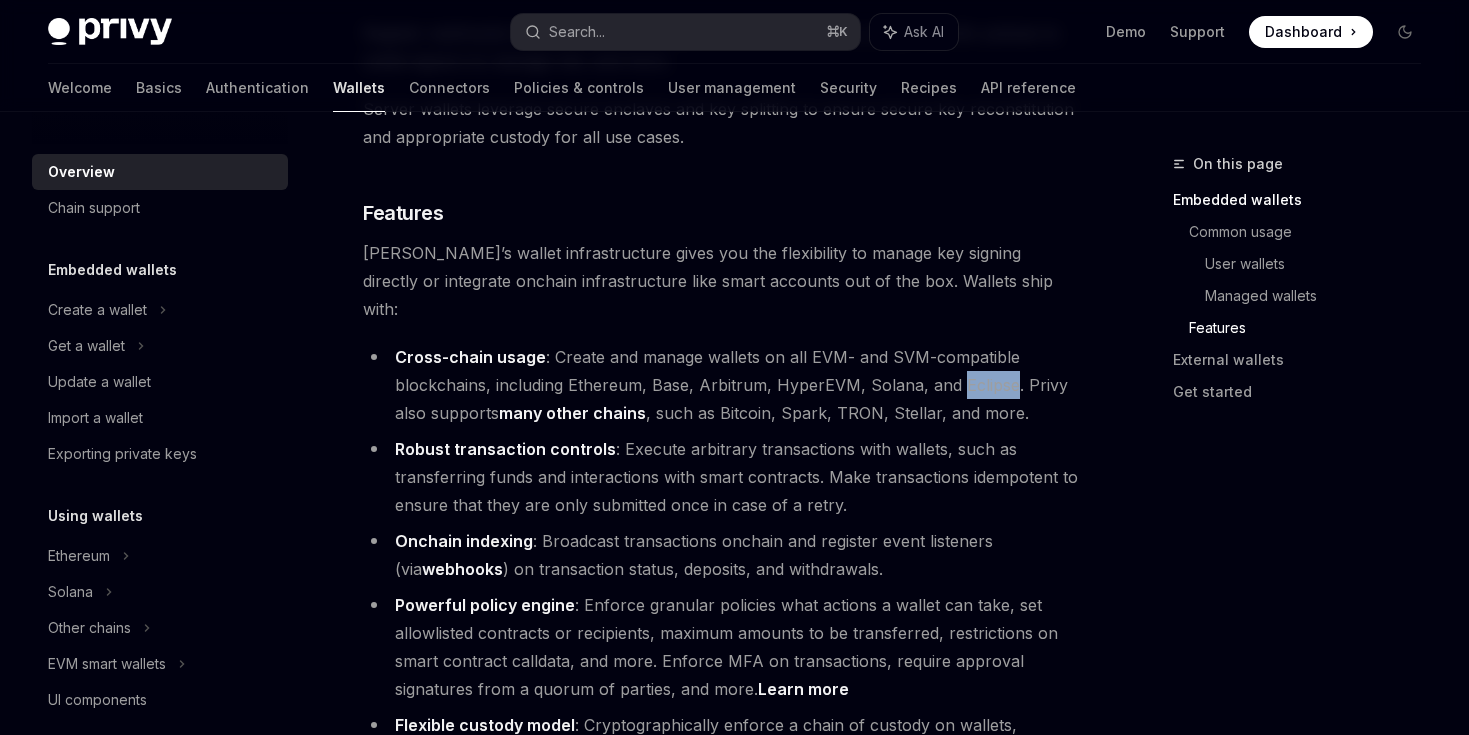 click on "Cross-chain usage : Create and manage wallets on all EVM- and SVM-compatible blockchains, including Ethereum, Base, Arbitrum, HyperEVM, Solana, and Eclipse. Privy also supports  many other chains , such as Bitcoin, Spark, TRON, Stellar, and more." at bounding box center (722, 385) 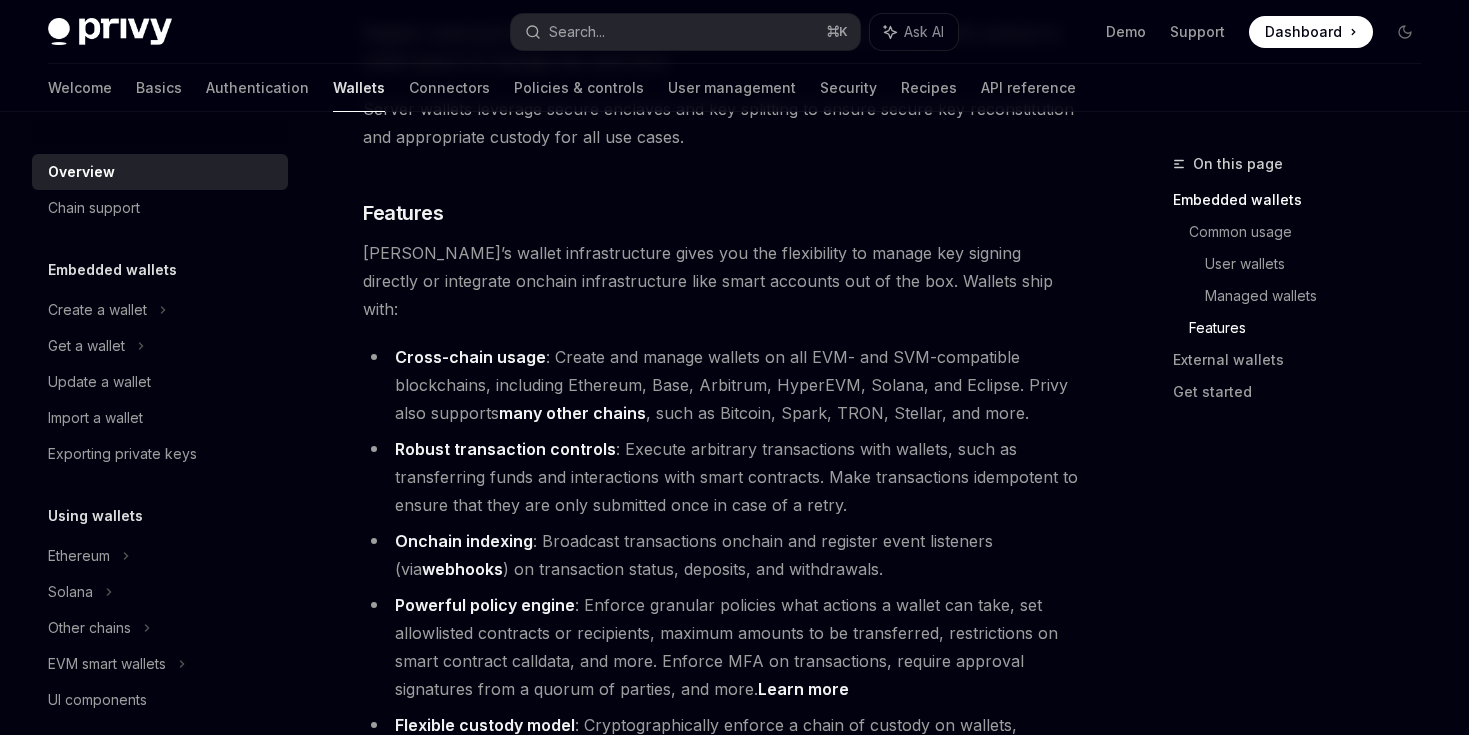 click on "Cross-chain usage : Create and manage wallets on all EVM- and SVM-compatible blockchains, including Ethereum, Base, Arbitrum, HyperEVM, Solana, and Eclipse. Privy also supports  many other chains , such as Bitcoin, Spark, TRON, Stellar, and more." at bounding box center [722, 385] 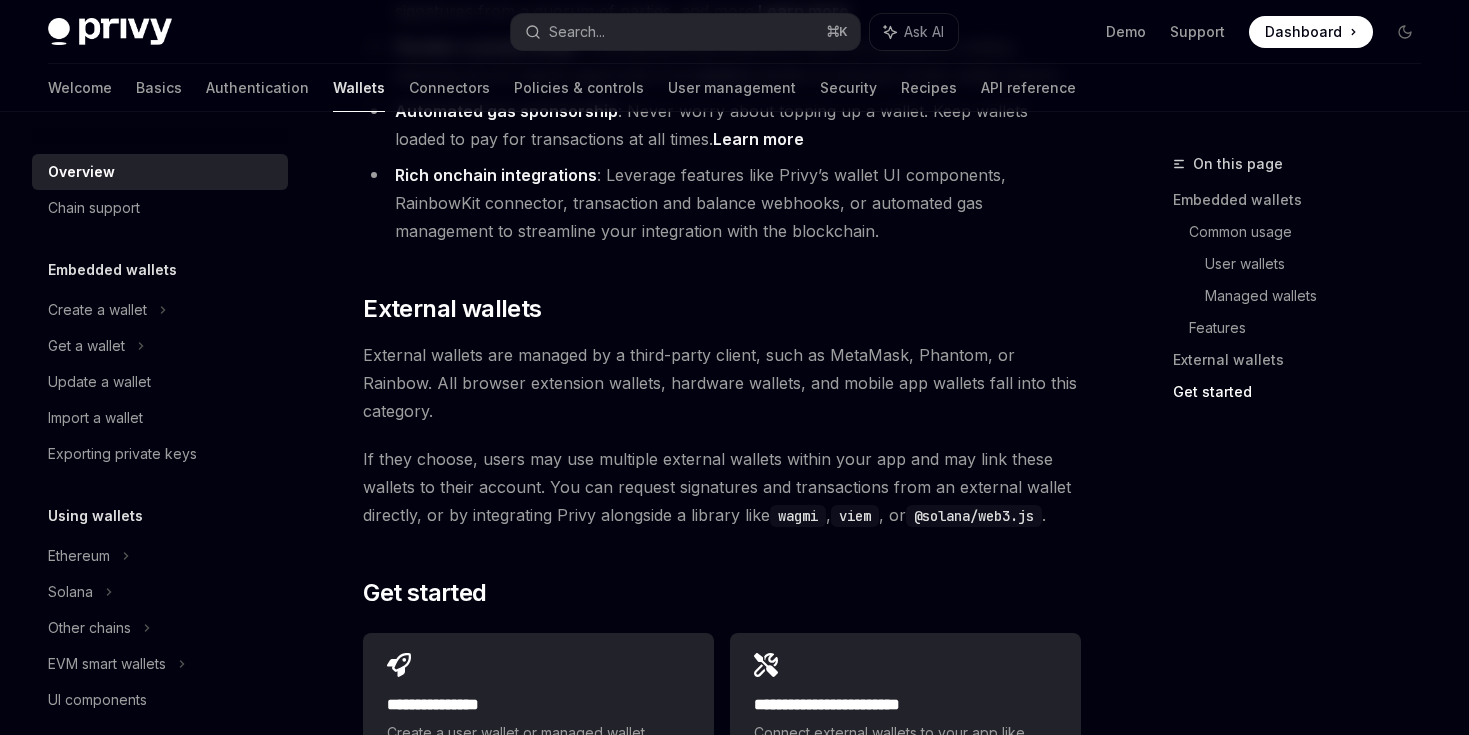 scroll, scrollTop: 3156, scrollLeft: 0, axis: vertical 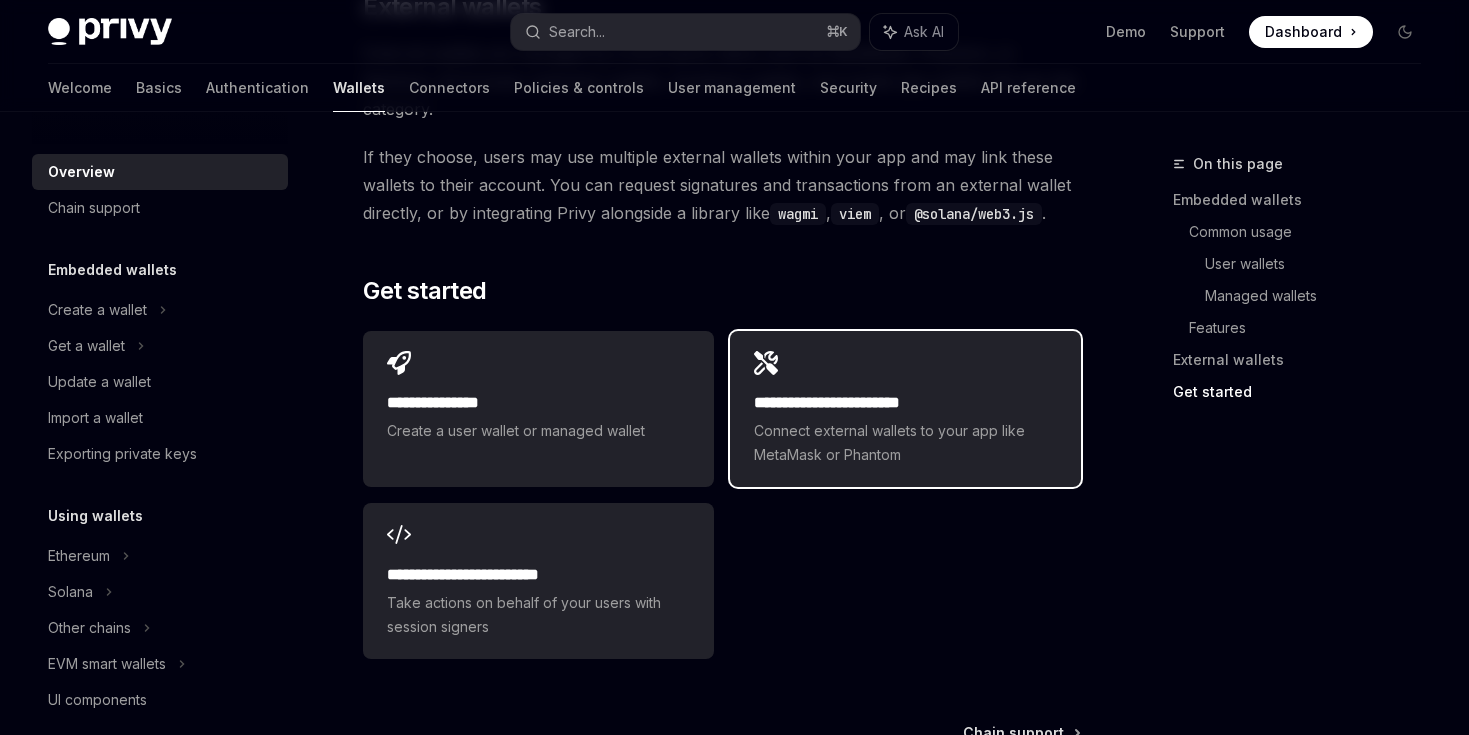 click on "Connect external wallets to your app like MetaMask or Phantom" at bounding box center (905, 443) 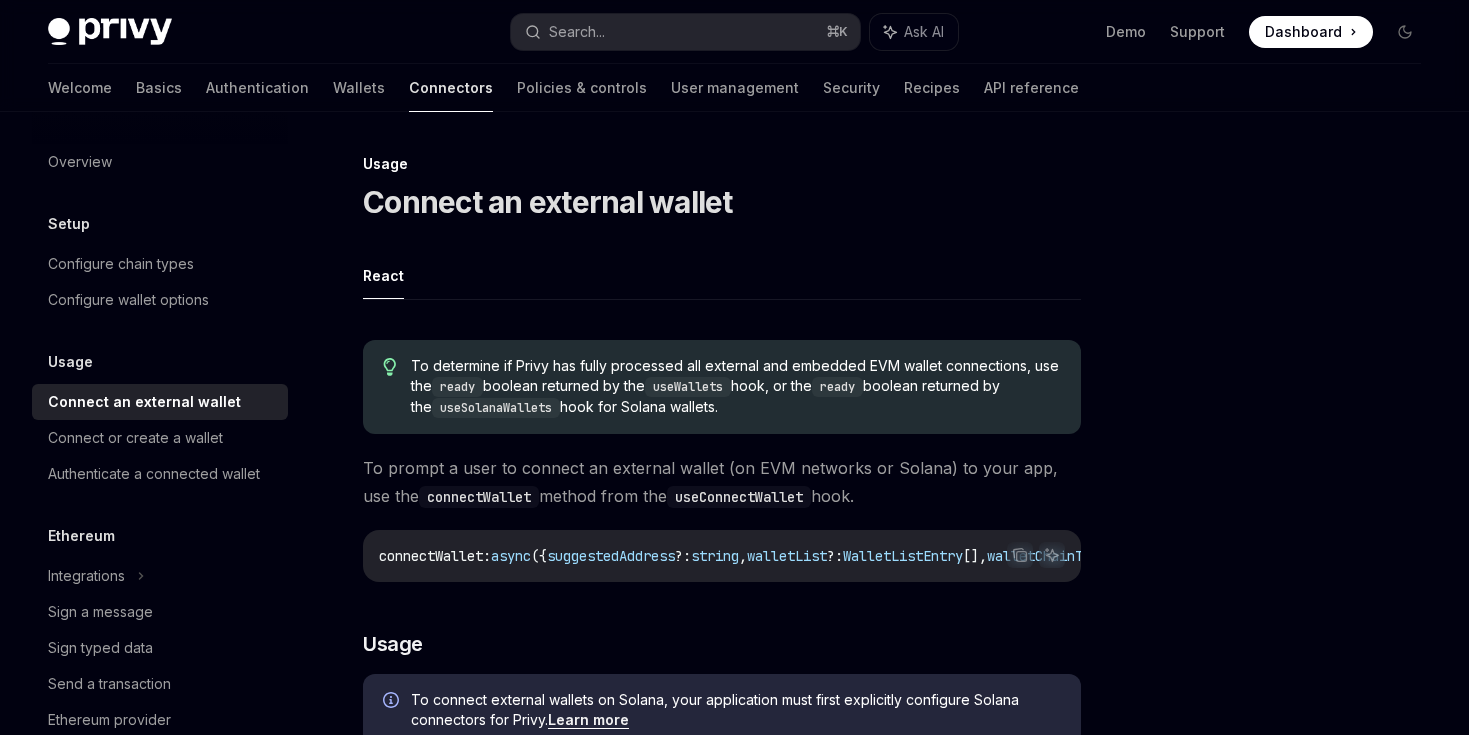 drag, startPoint x: 676, startPoint y: 360, endPoint x: 647, endPoint y: 497, distance: 140.0357 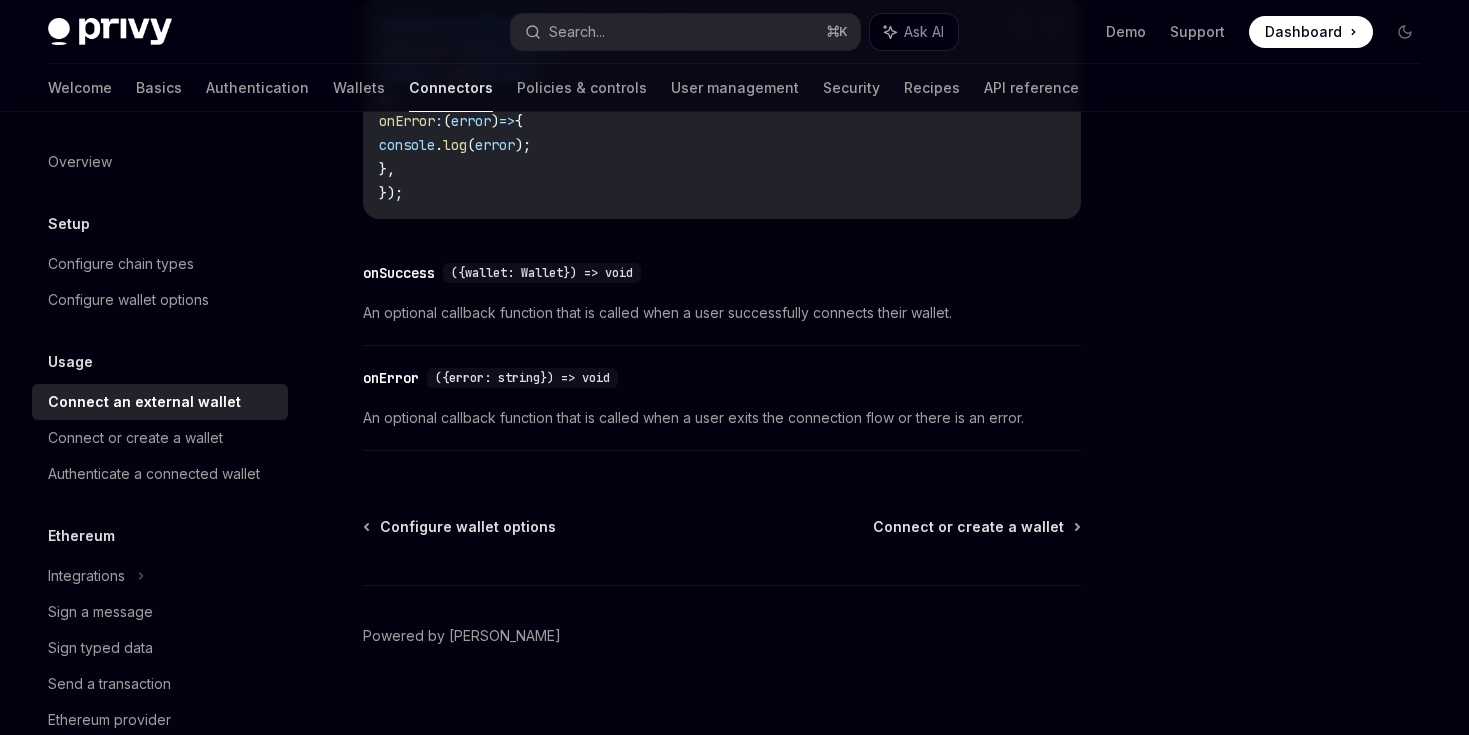 scroll, scrollTop: 1450, scrollLeft: 0, axis: vertical 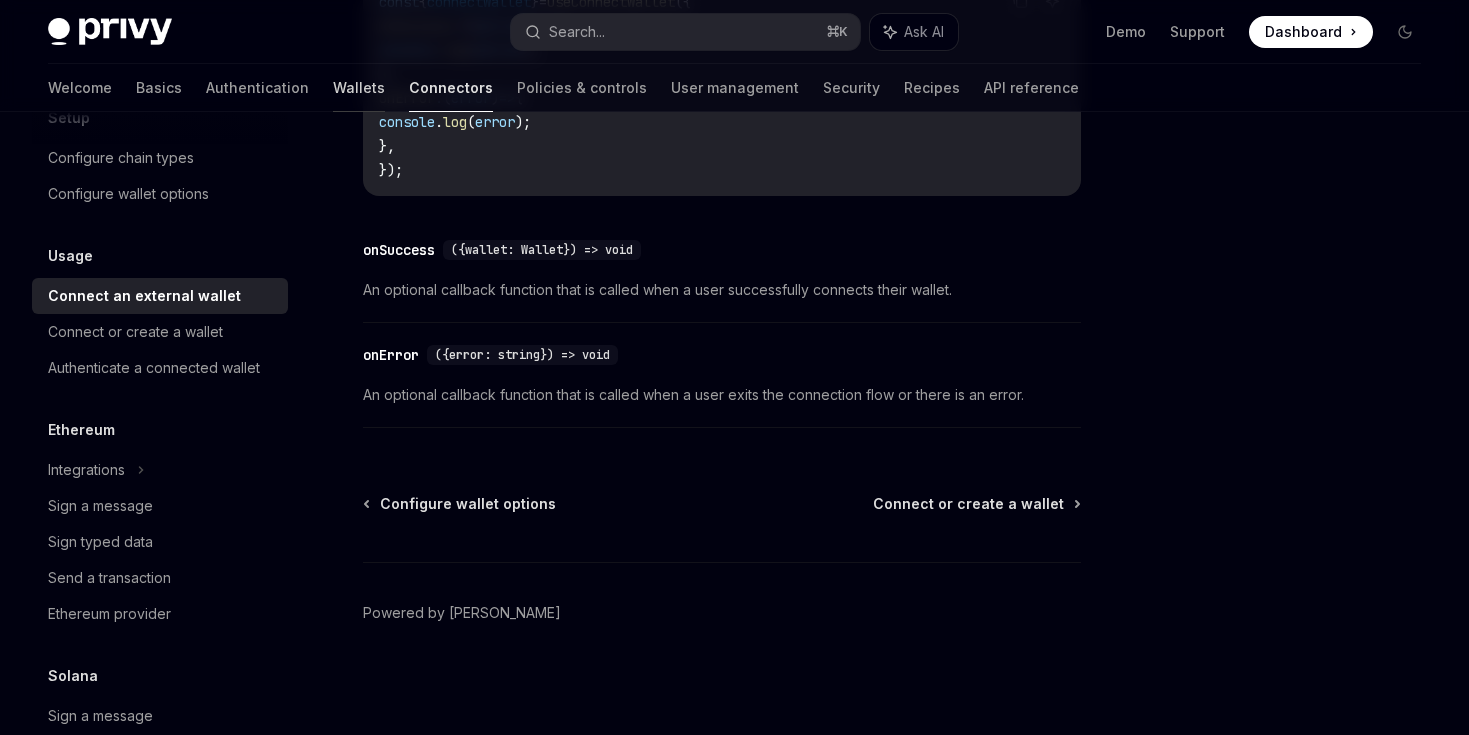 click on "Wallets" at bounding box center (359, 88) 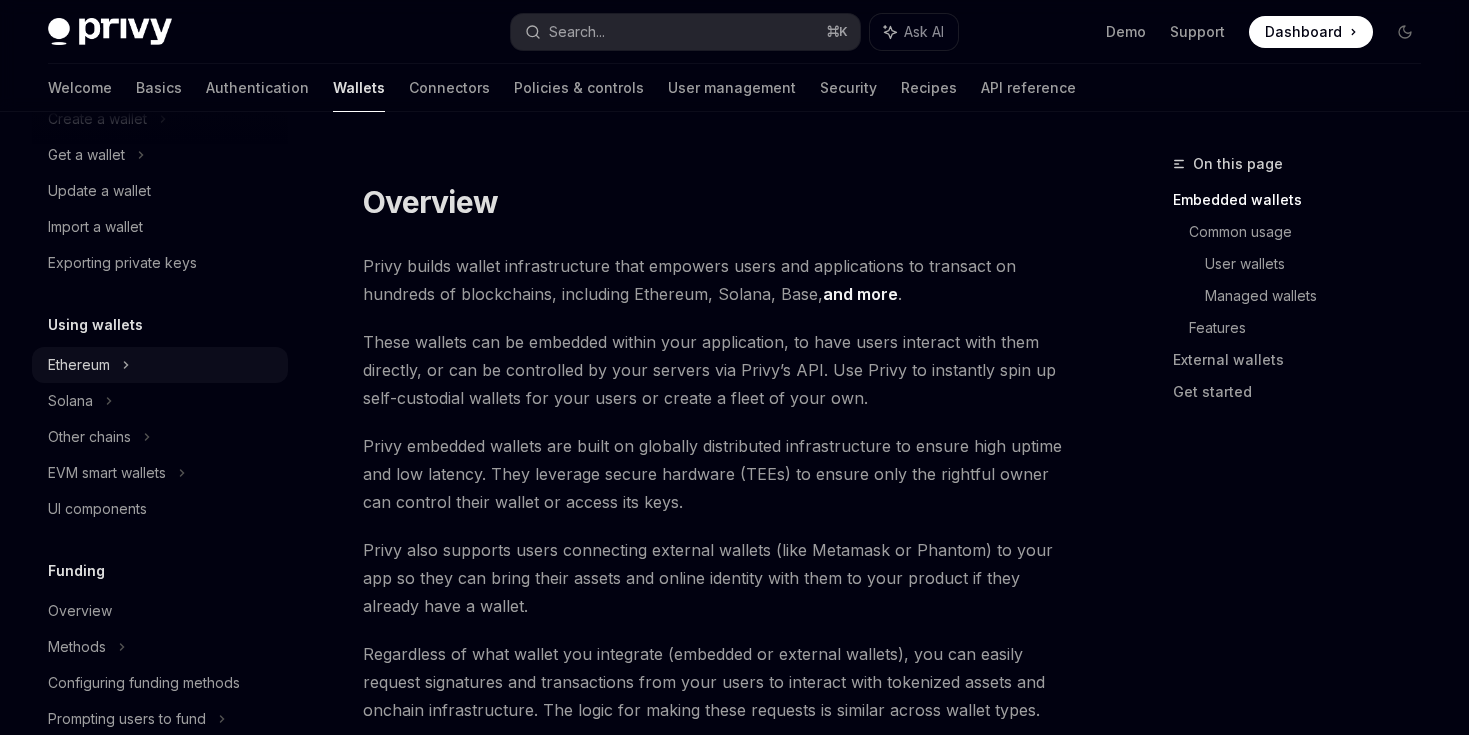 scroll, scrollTop: 204, scrollLeft: 0, axis: vertical 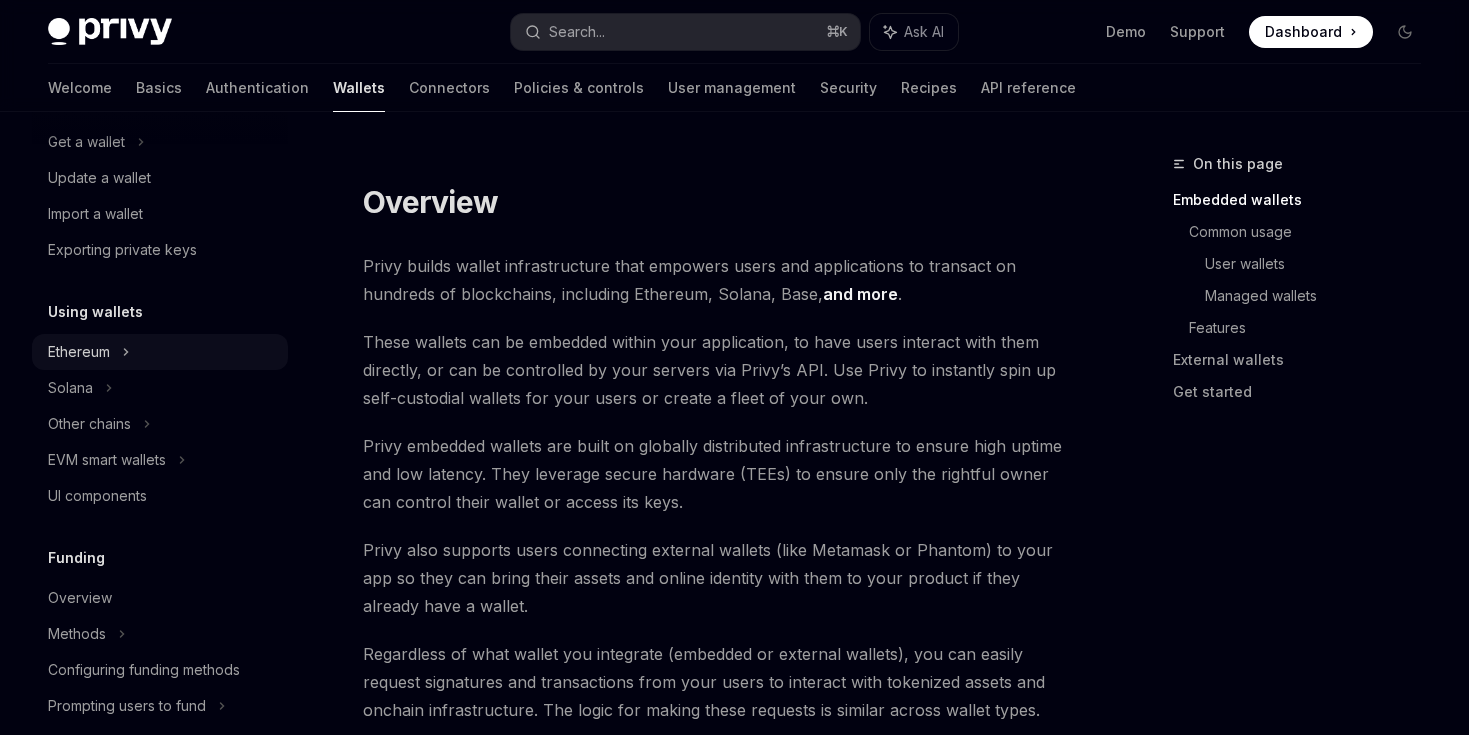click on "Ethereum" at bounding box center (97, 106) 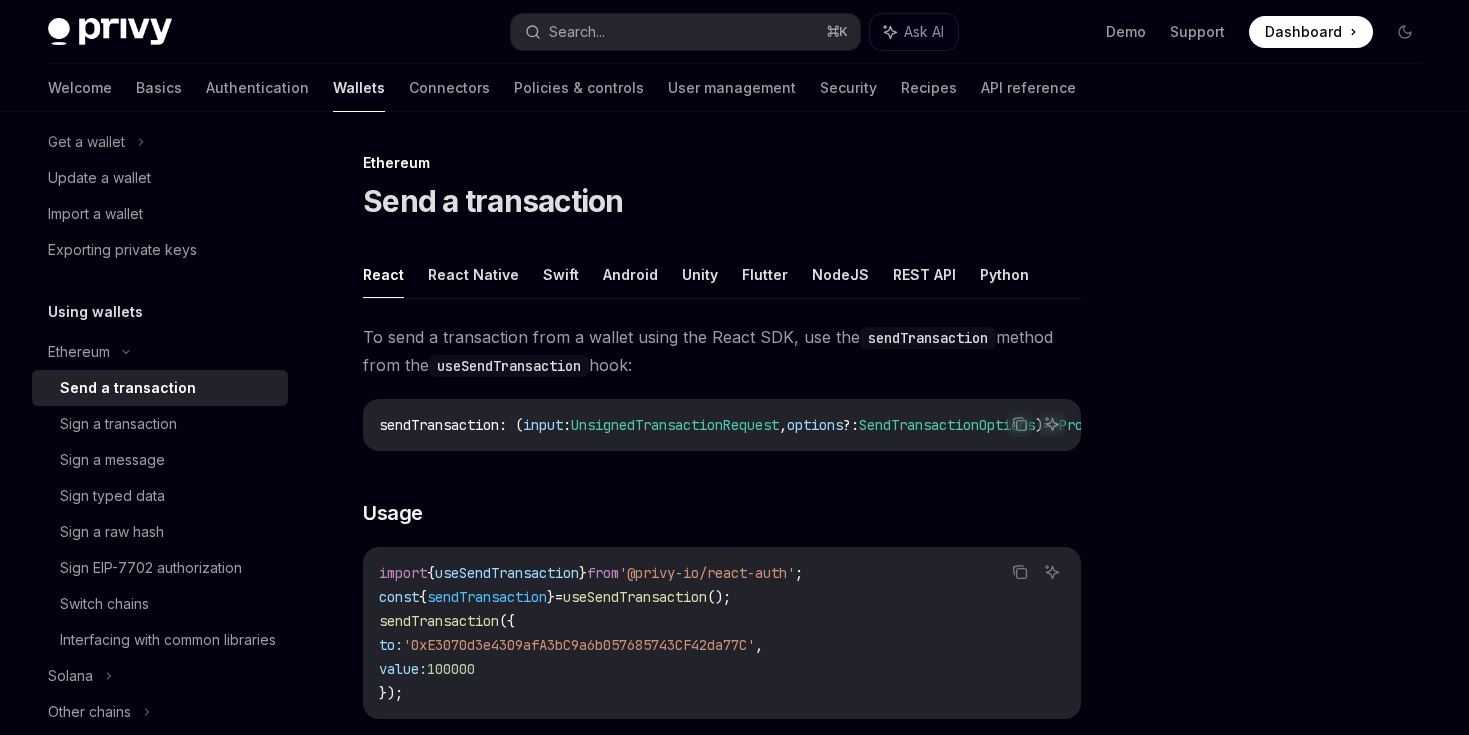 scroll, scrollTop: 0, scrollLeft: 0, axis: both 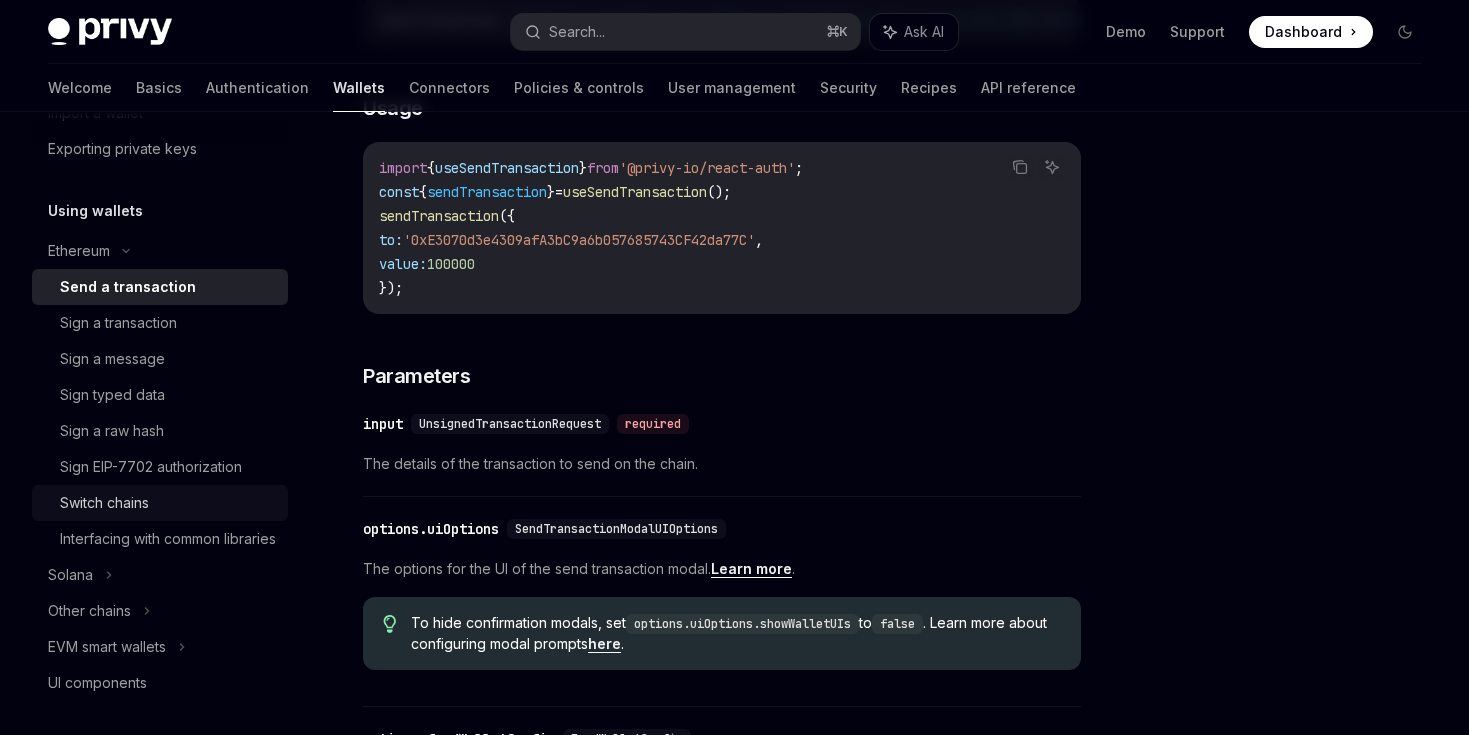 click on "Switch chains" at bounding box center (168, 503) 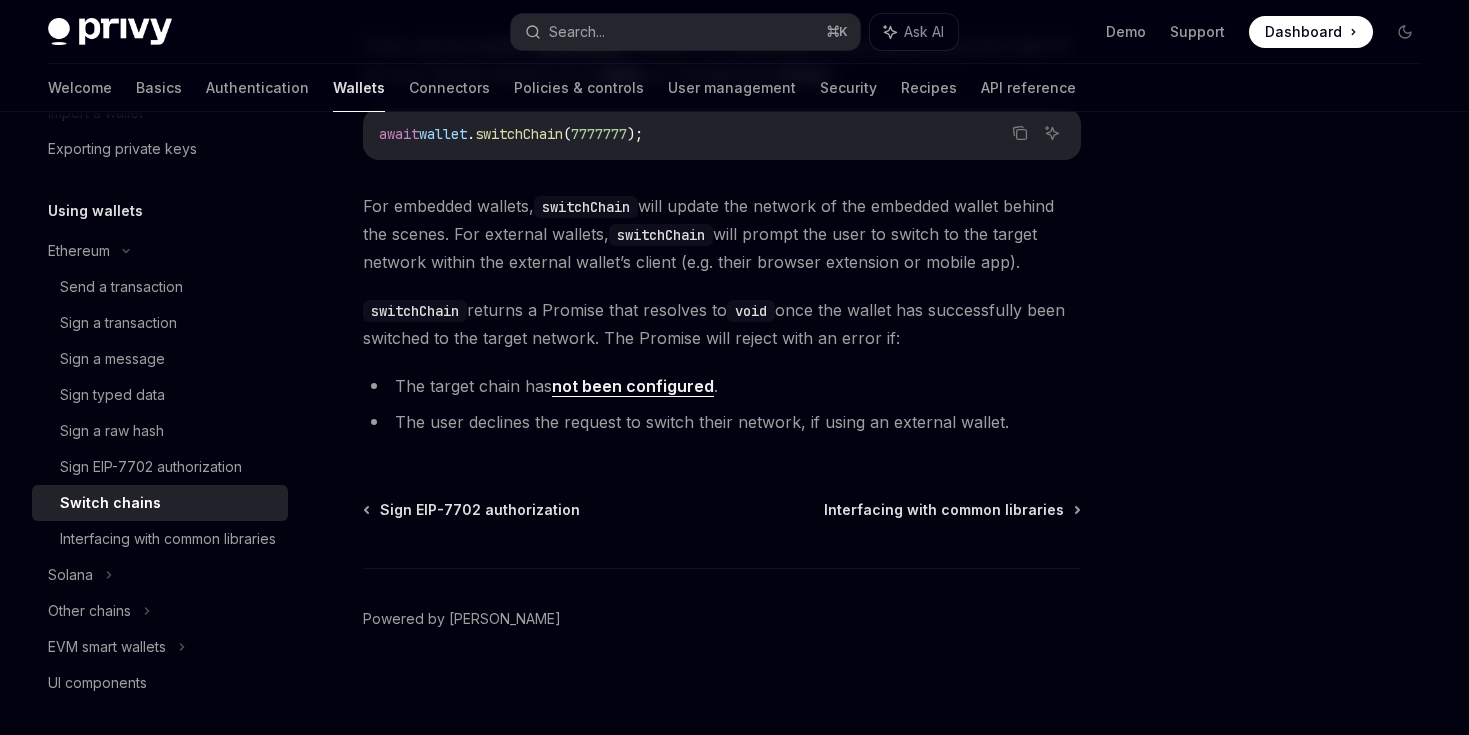 scroll, scrollTop: 482, scrollLeft: 0, axis: vertical 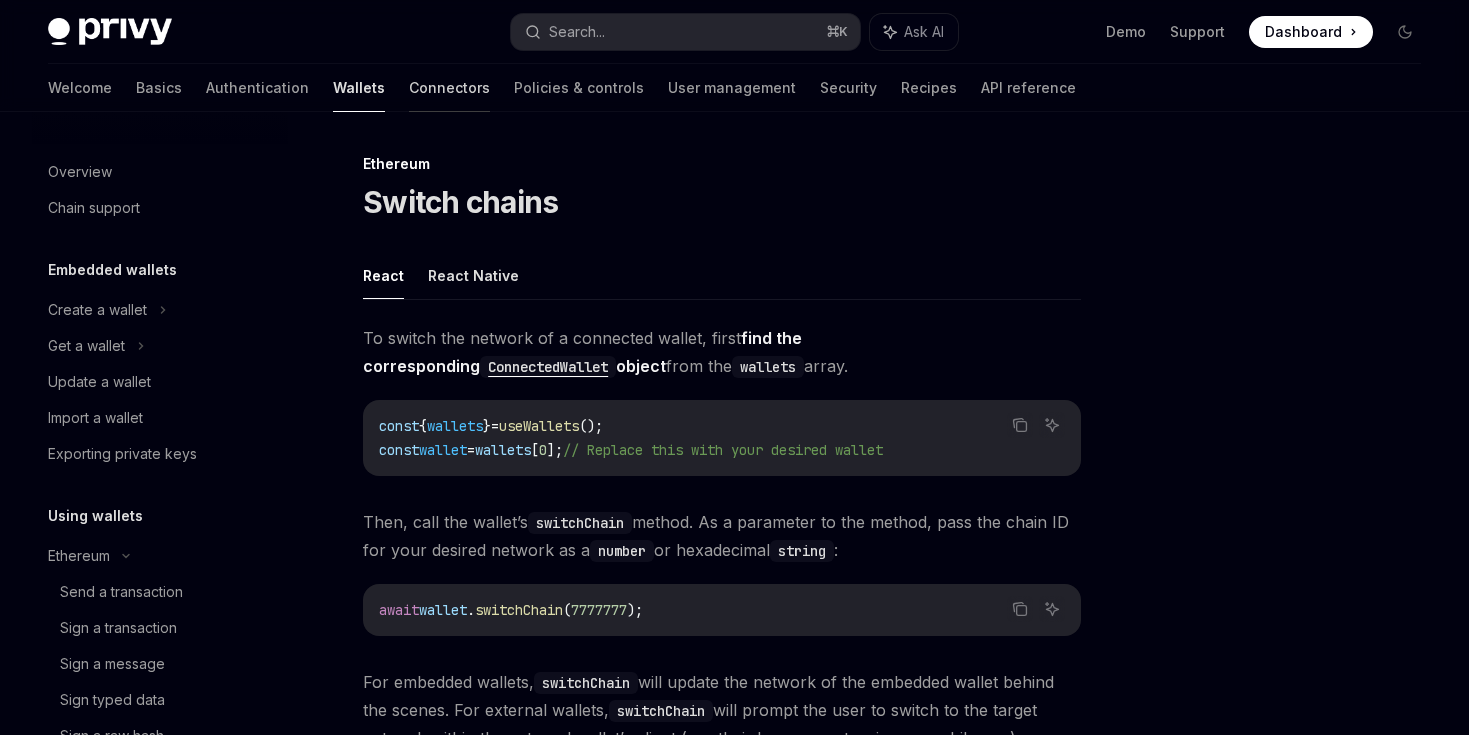 click on "Connectors" at bounding box center (449, 88) 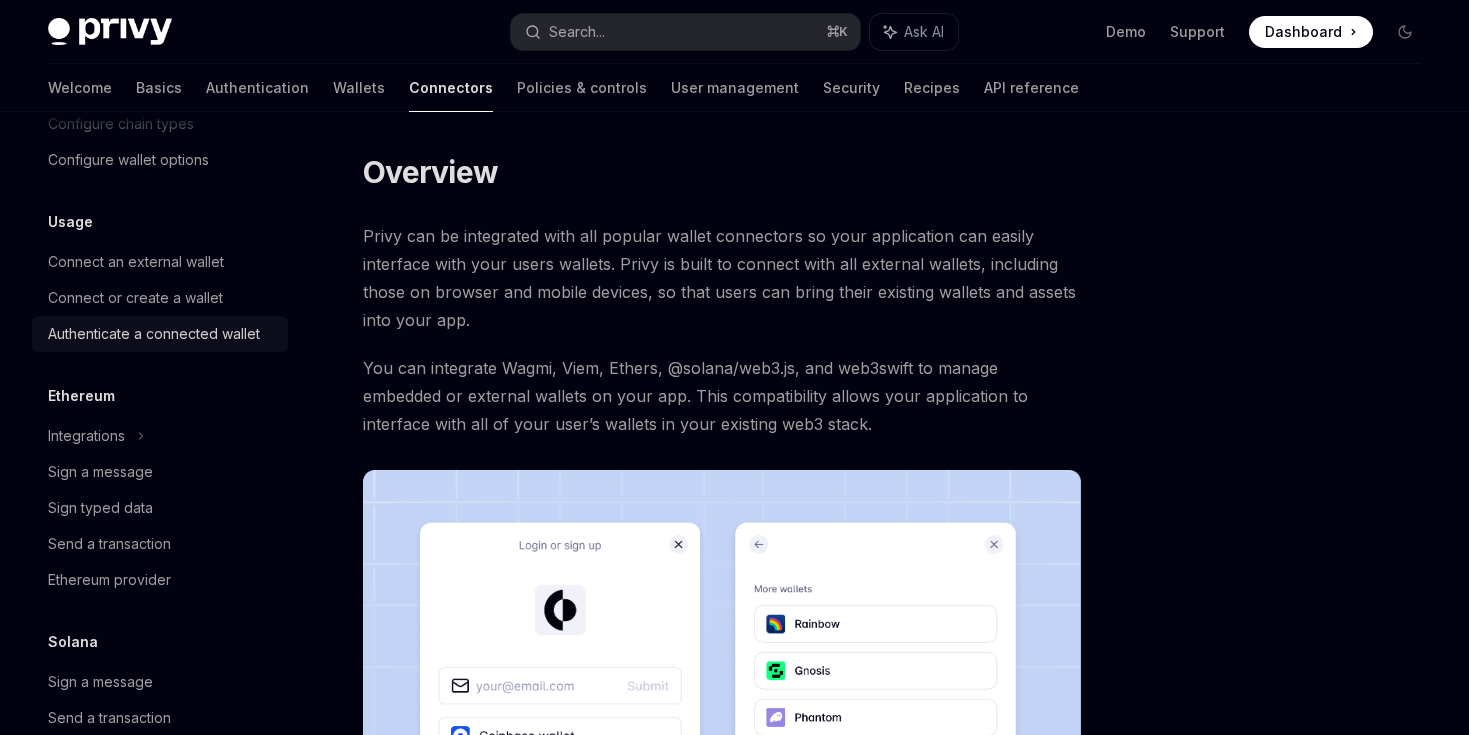 scroll, scrollTop: 277, scrollLeft: 0, axis: vertical 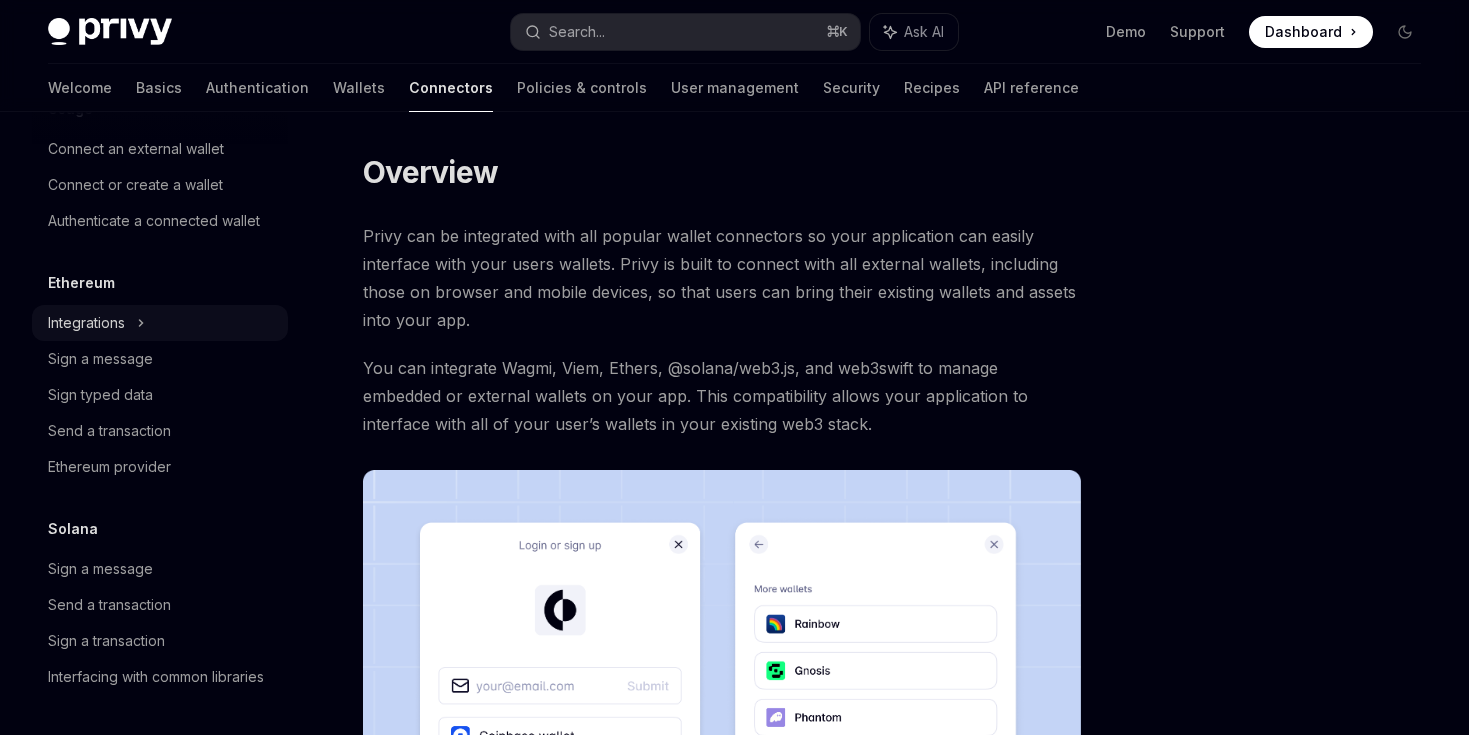 click on "Integrations" at bounding box center (160, 323) 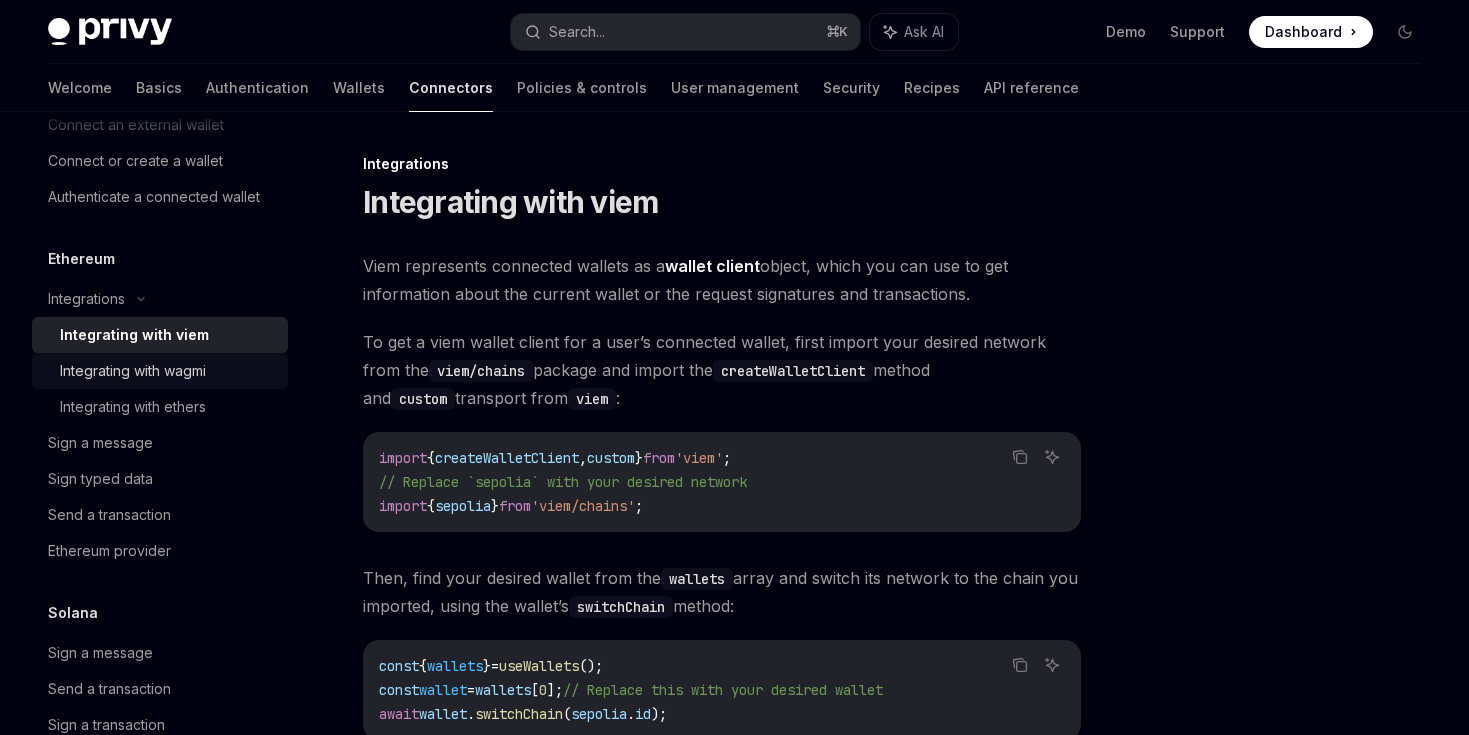 click on "Integrating with wagmi" at bounding box center [160, 371] 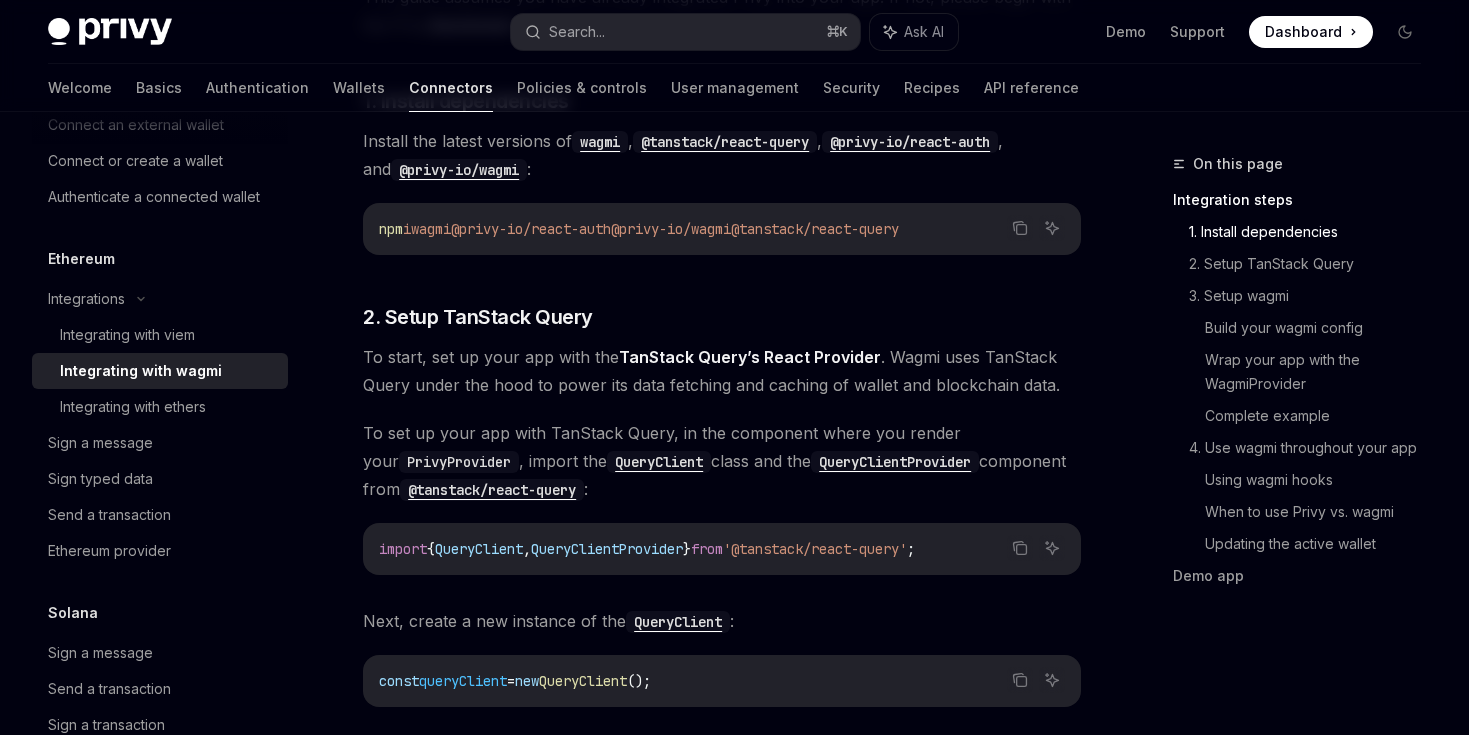 scroll, scrollTop: 503, scrollLeft: 0, axis: vertical 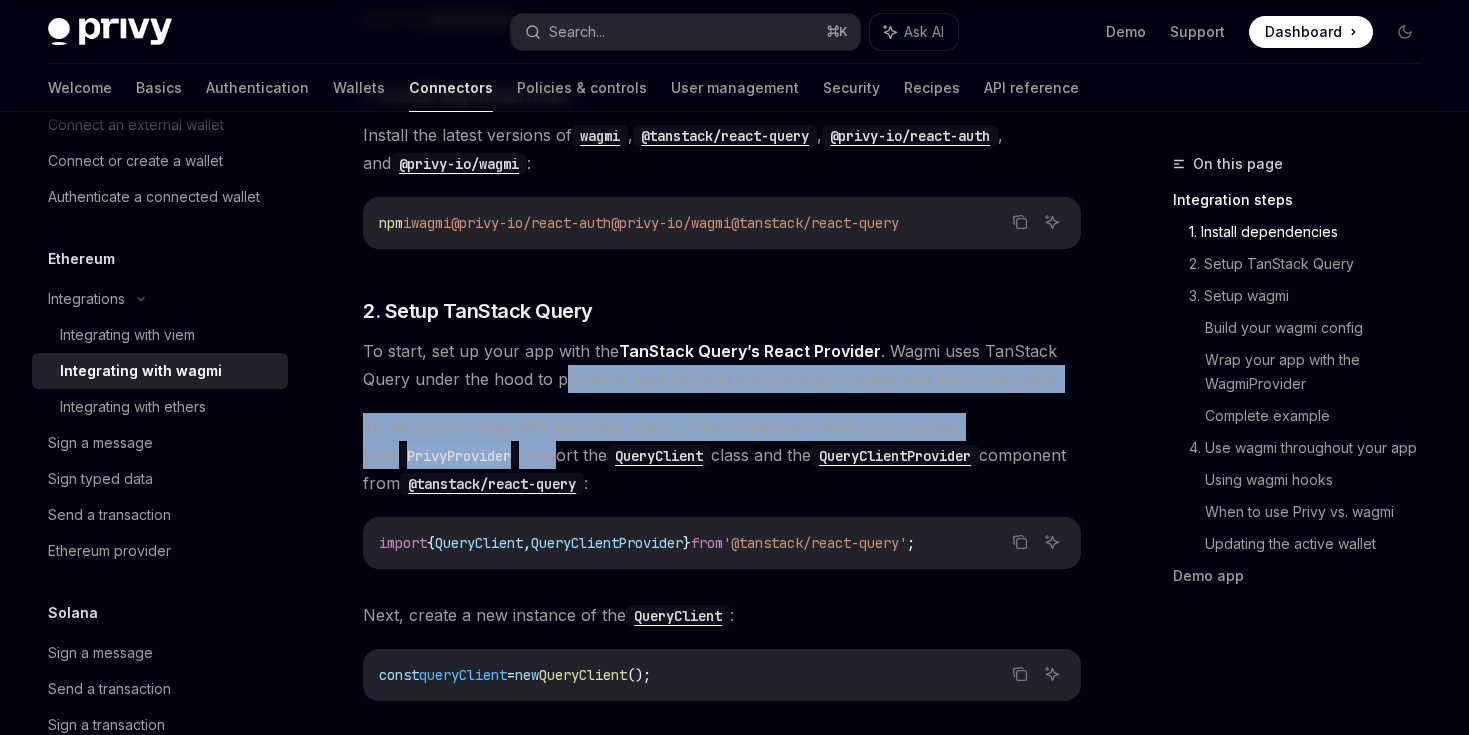 drag, startPoint x: 560, startPoint y: 382, endPoint x: 526, endPoint y: 457, distance: 82.346825 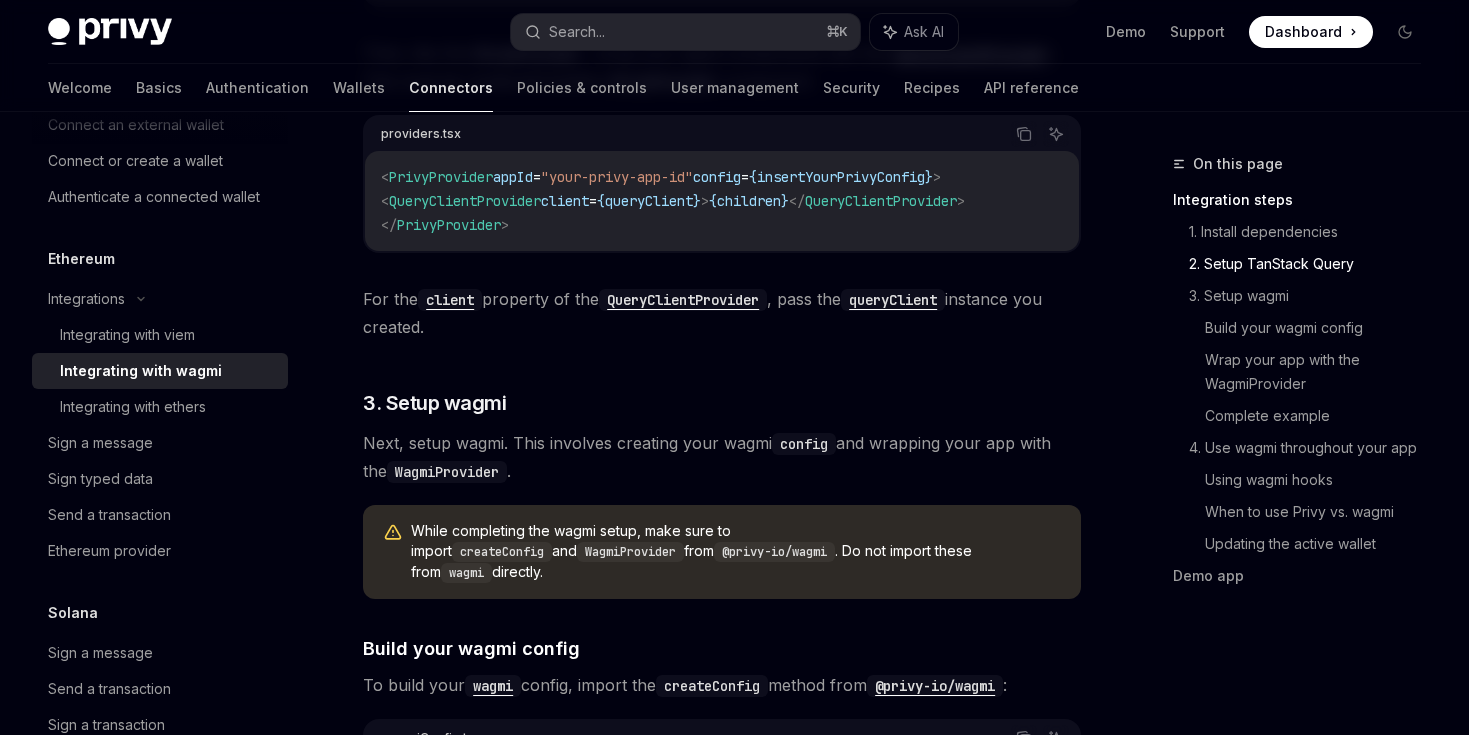 scroll, scrollTop: 1303, scrollLeft: 0, axis: vertical 